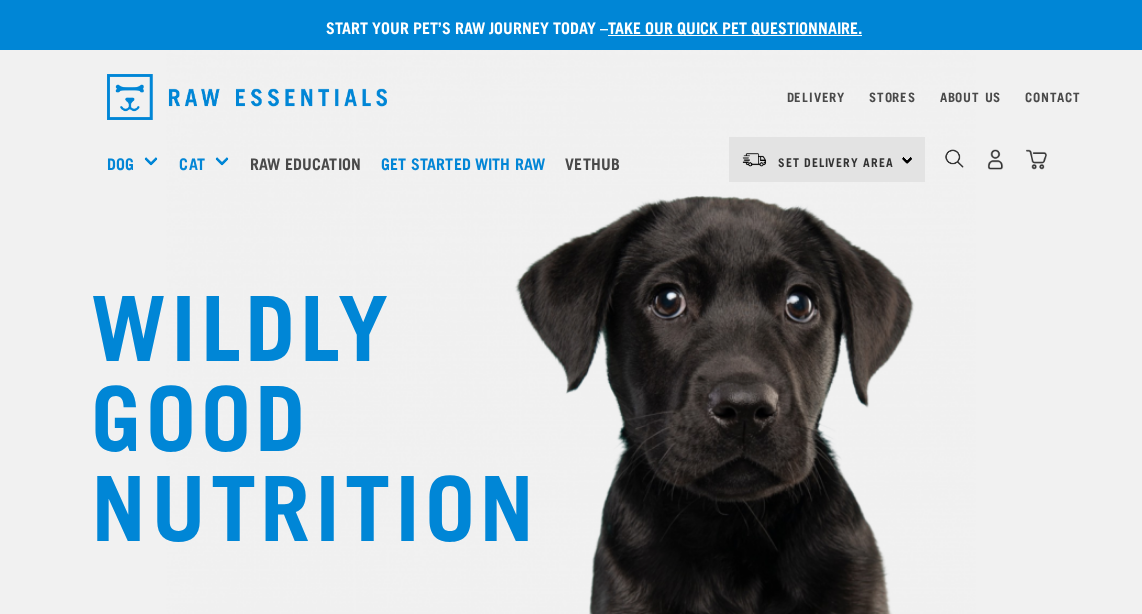 scroll, scrollTop: 0, scrollLeft: 0, axis: both 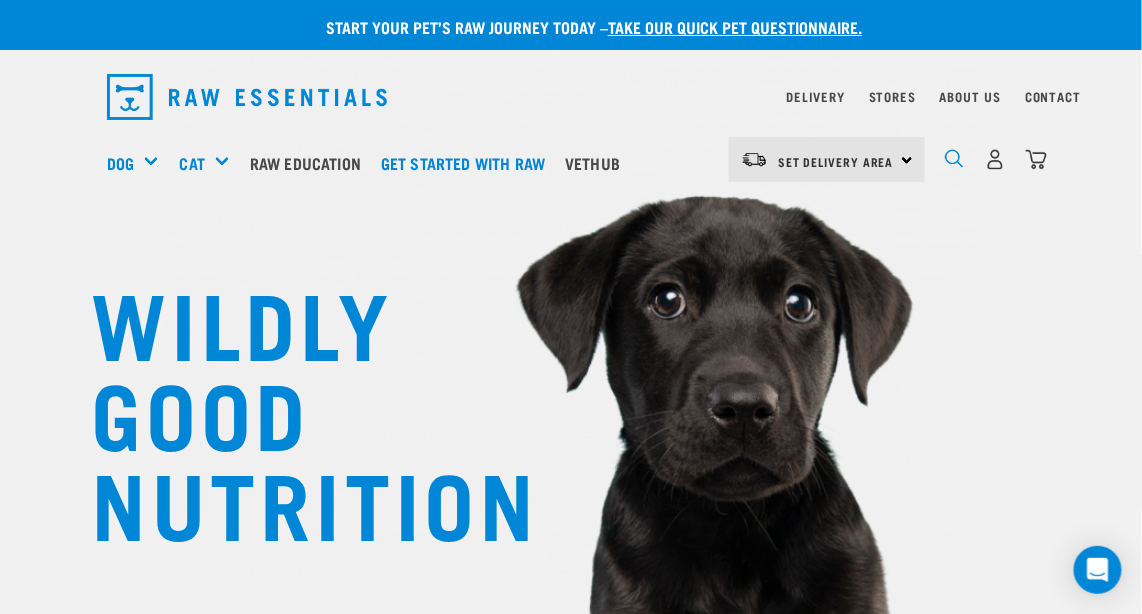 click at bounding box center (954, 158) 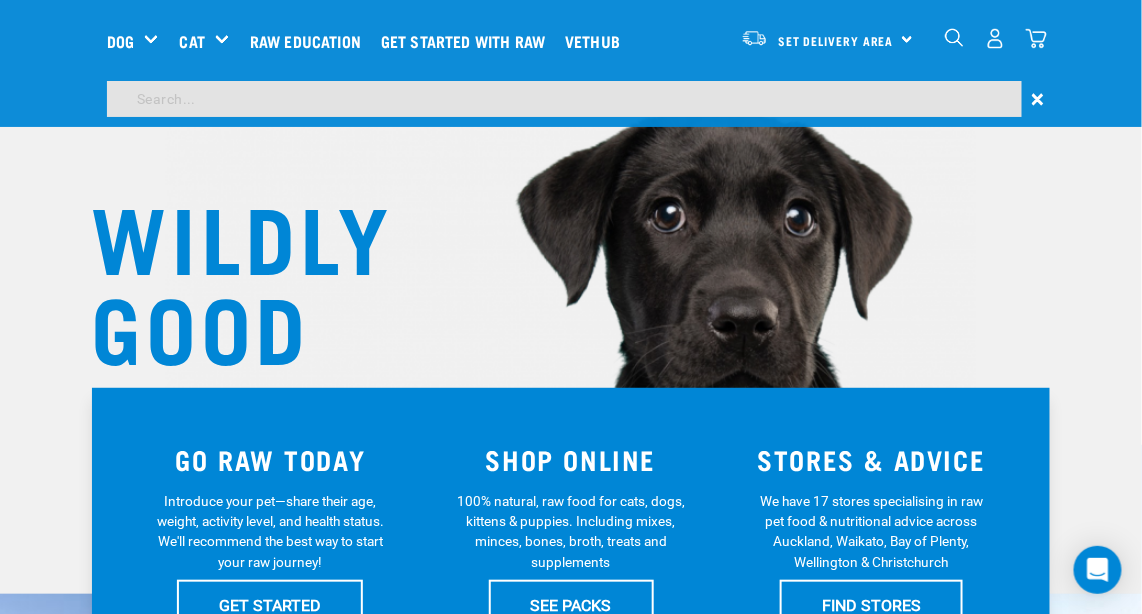 scroll, scrollTop: 537, scrollLeft: 0, axis: vertical 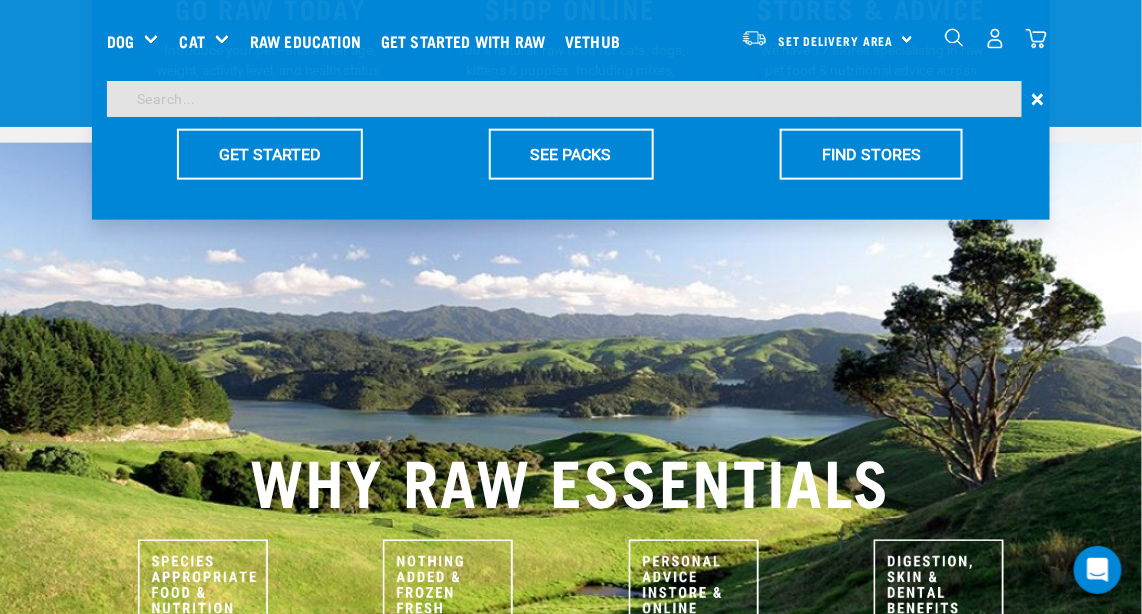 click at bounding box center [564, 99] 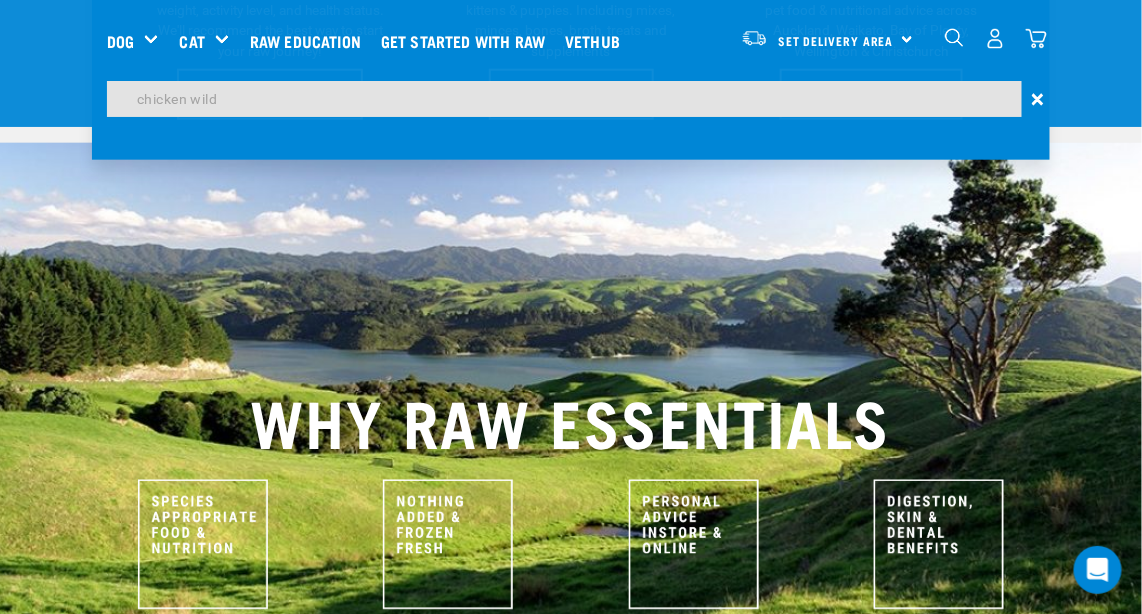 type on "chicken wild" 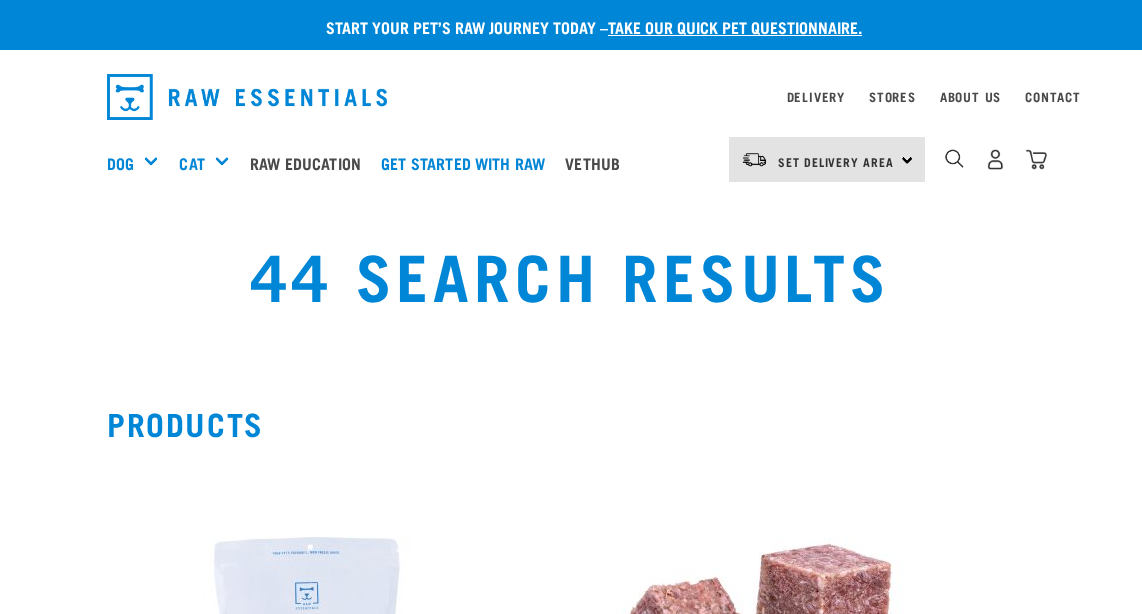 scroll, scrollTop: 0, scrollLeft: 0, axis: both 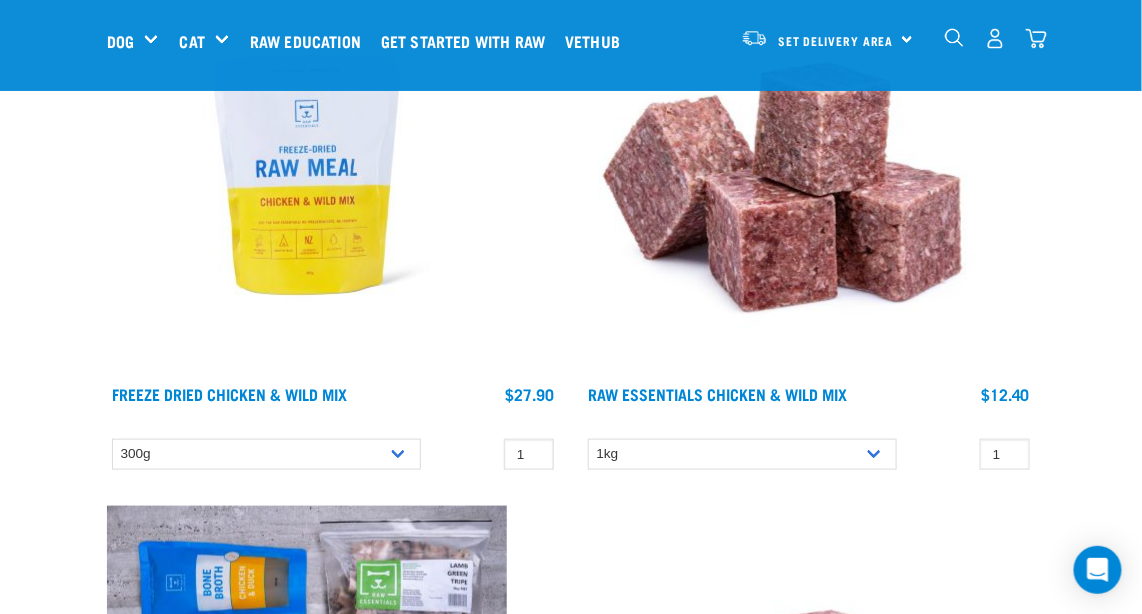click at bounding box center (783, 175) 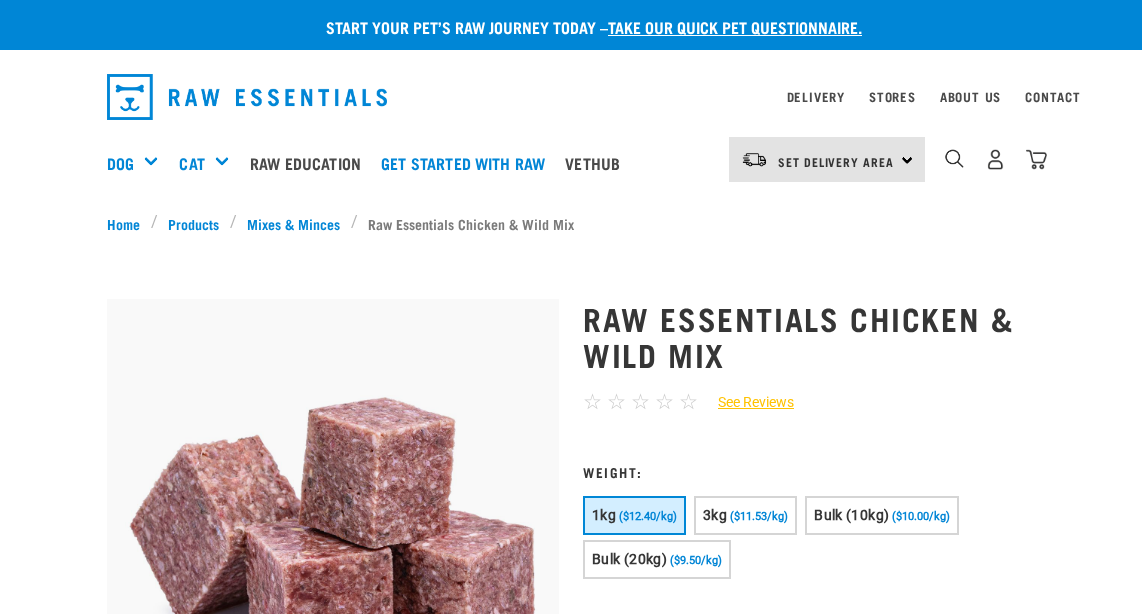 scroll, scrollTop: 0, scrollLeft: 0, axis: both 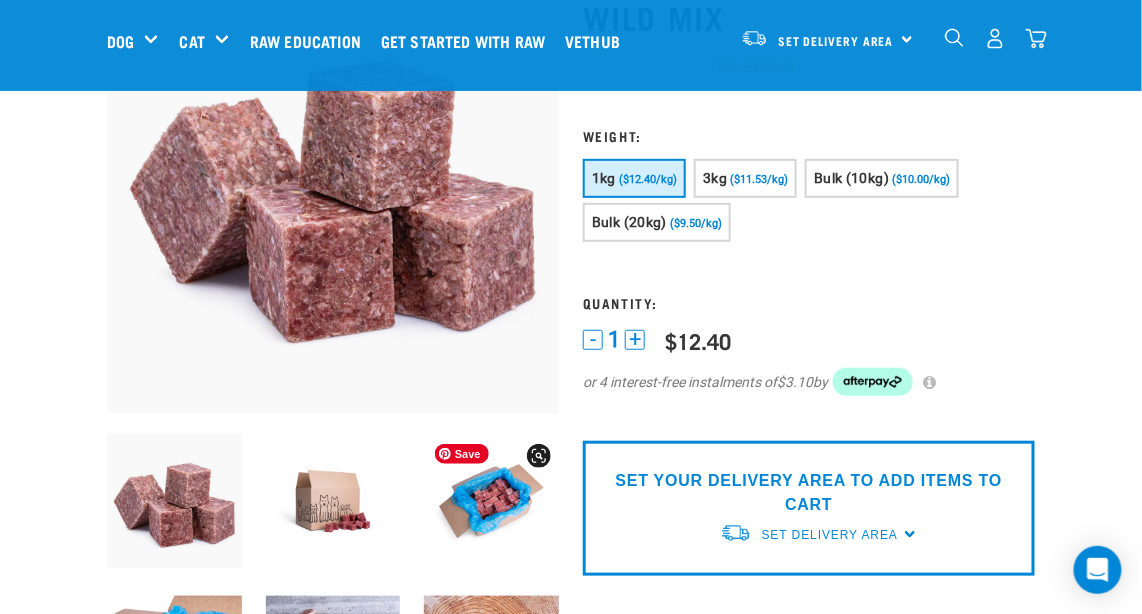 click at bounding box center (491, 501) 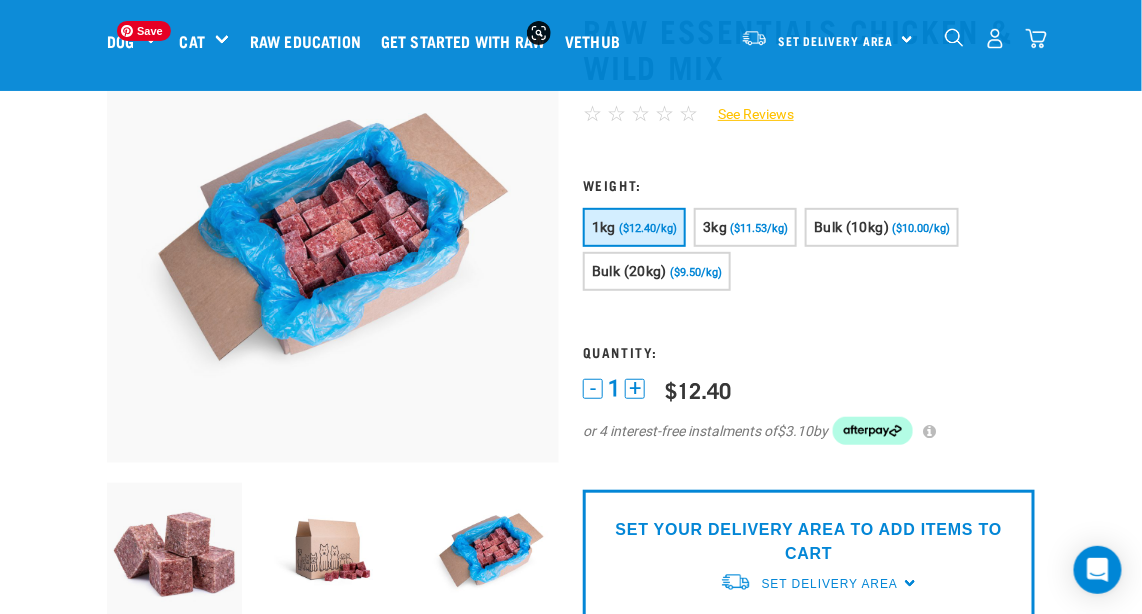 scroll, scrollTop: 128, scrollLeft: 0, axis: vertical 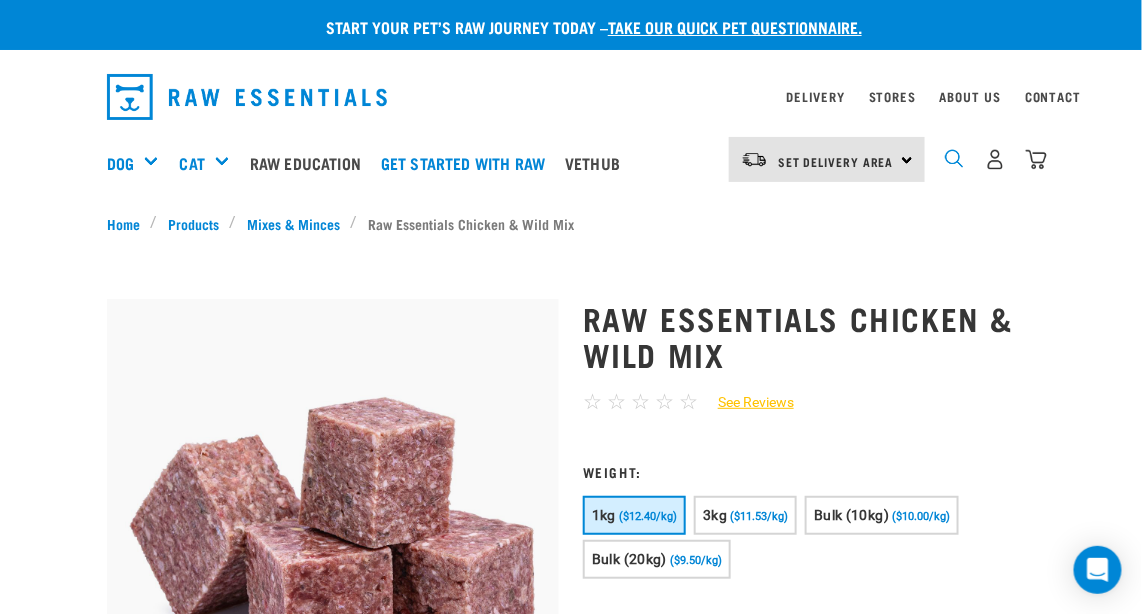 click at bounding box center (954, 158) 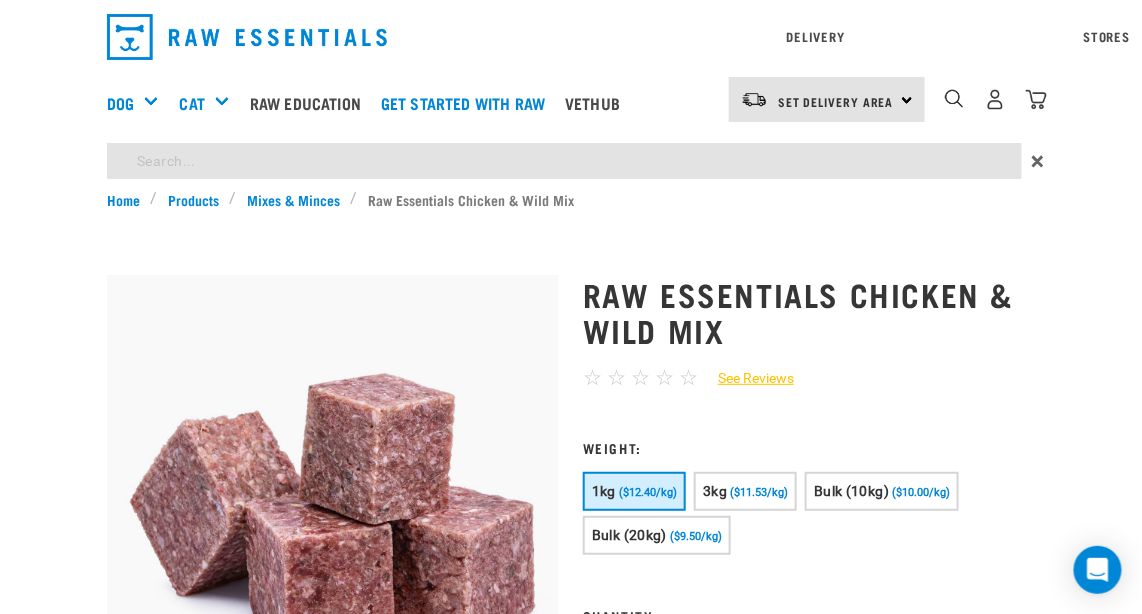 click on "Start your pet’s raw journey today –  take our quick pet questionnaire.
Delivery
Stores
About Us
Contact" at bounding box center [571, 1356] 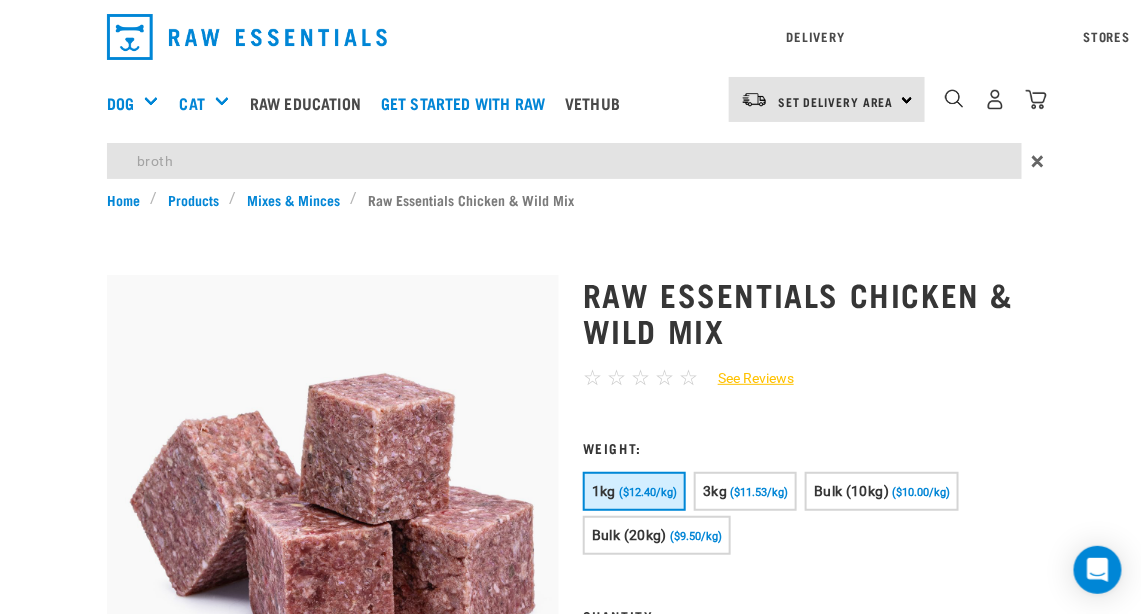 type on "broth" 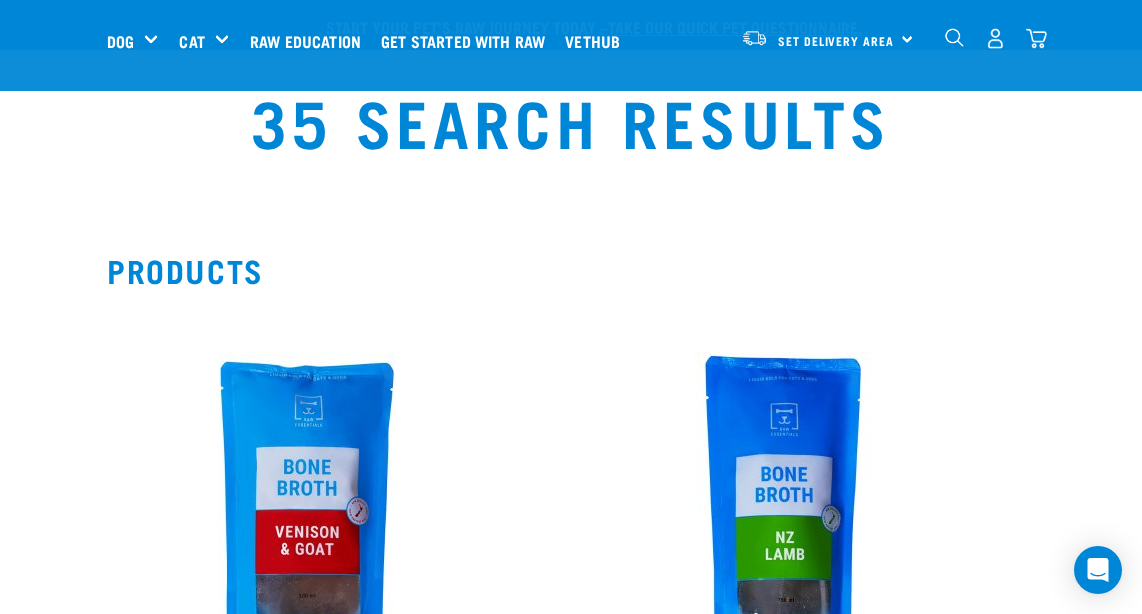scroll, scrollTop: 244, scrollLeft: 0, axis: vertical 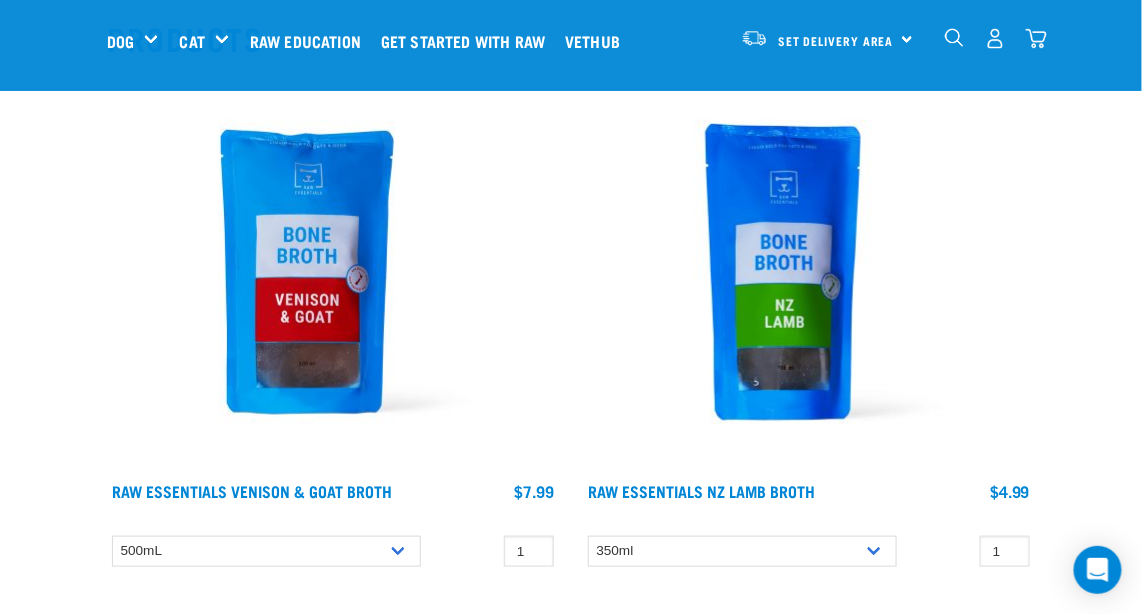 click at bounding box center [307, 272] 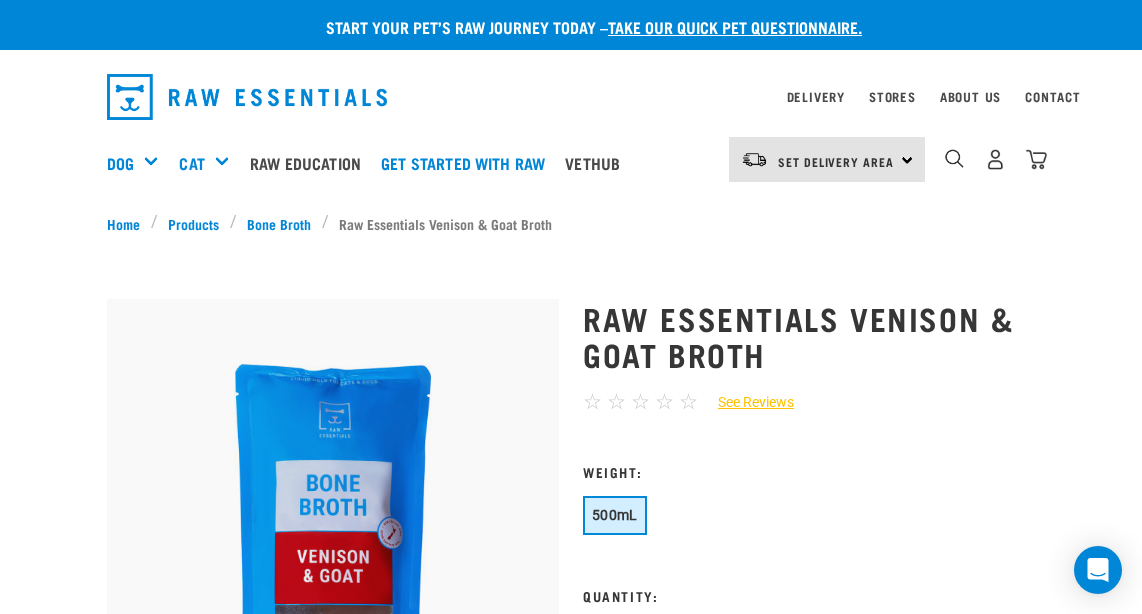 scroll, scrollTop: 0, scrollLeft: 0, axis: both 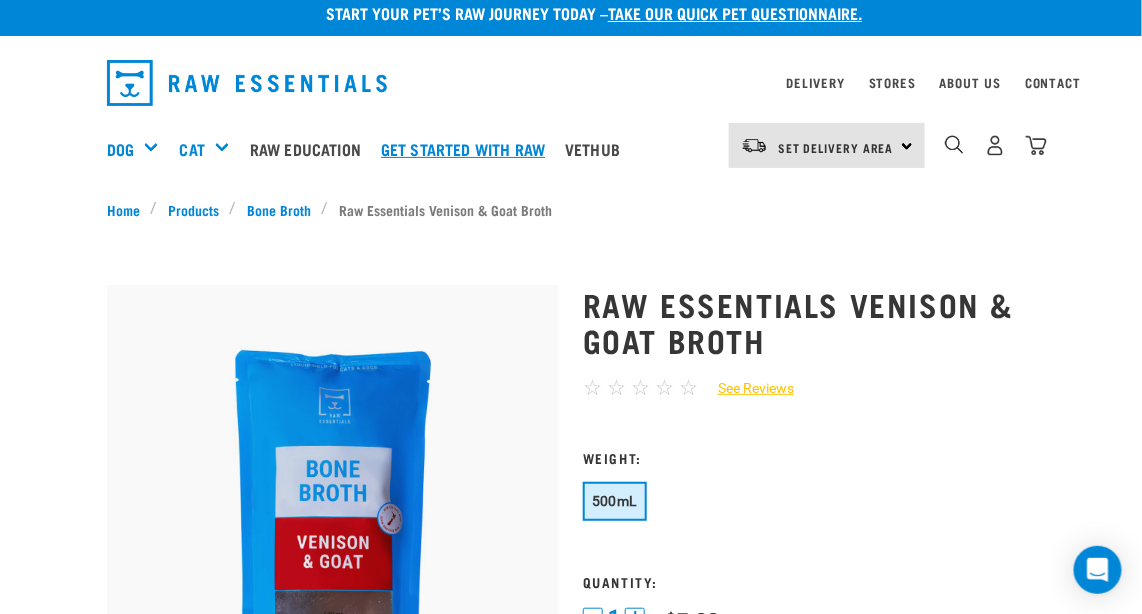click on "Get started with Raw" at bounding box center [468, 149] 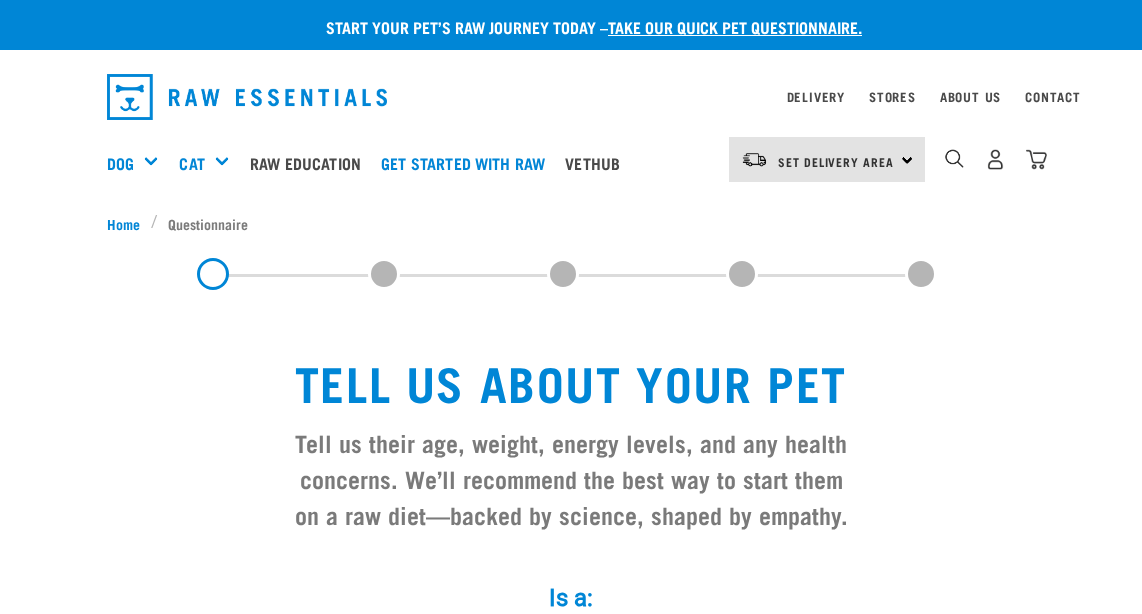scroll, scrollTop: 0, scrollLeft: 0, axis: both 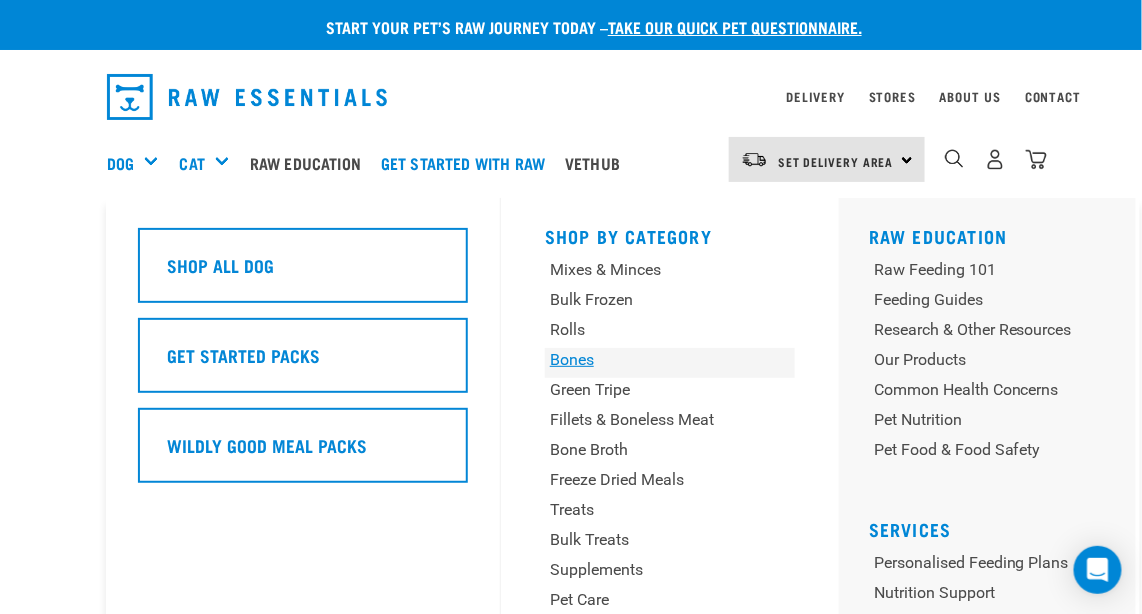 click on "Bones" at bounding box center (648, 360) 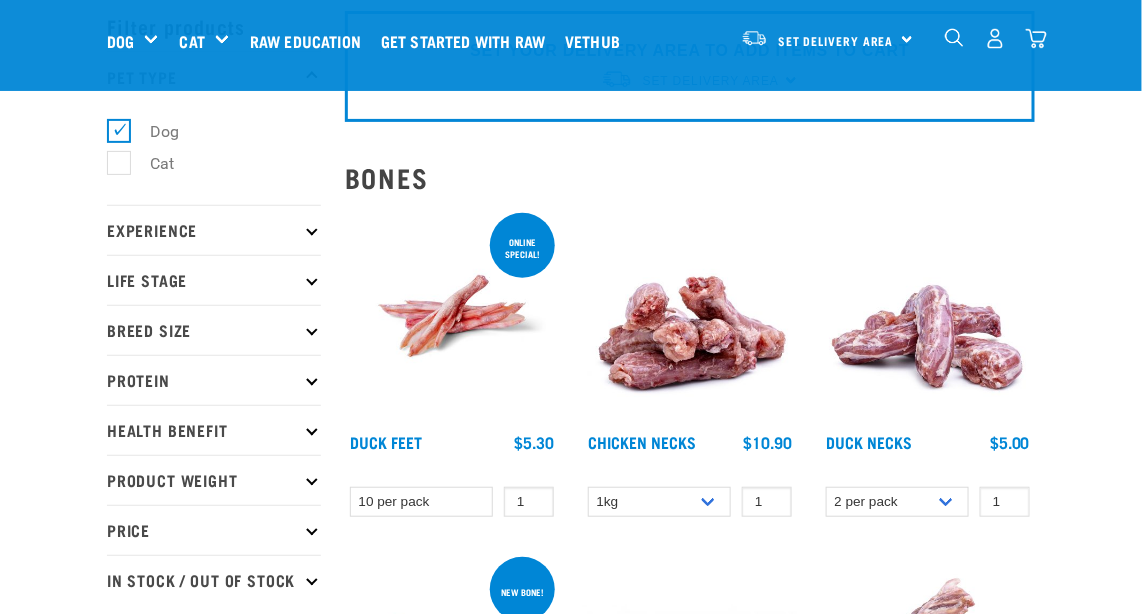 scroll, scrollTop: 90, scrollLeft: 0, axis: vertical 